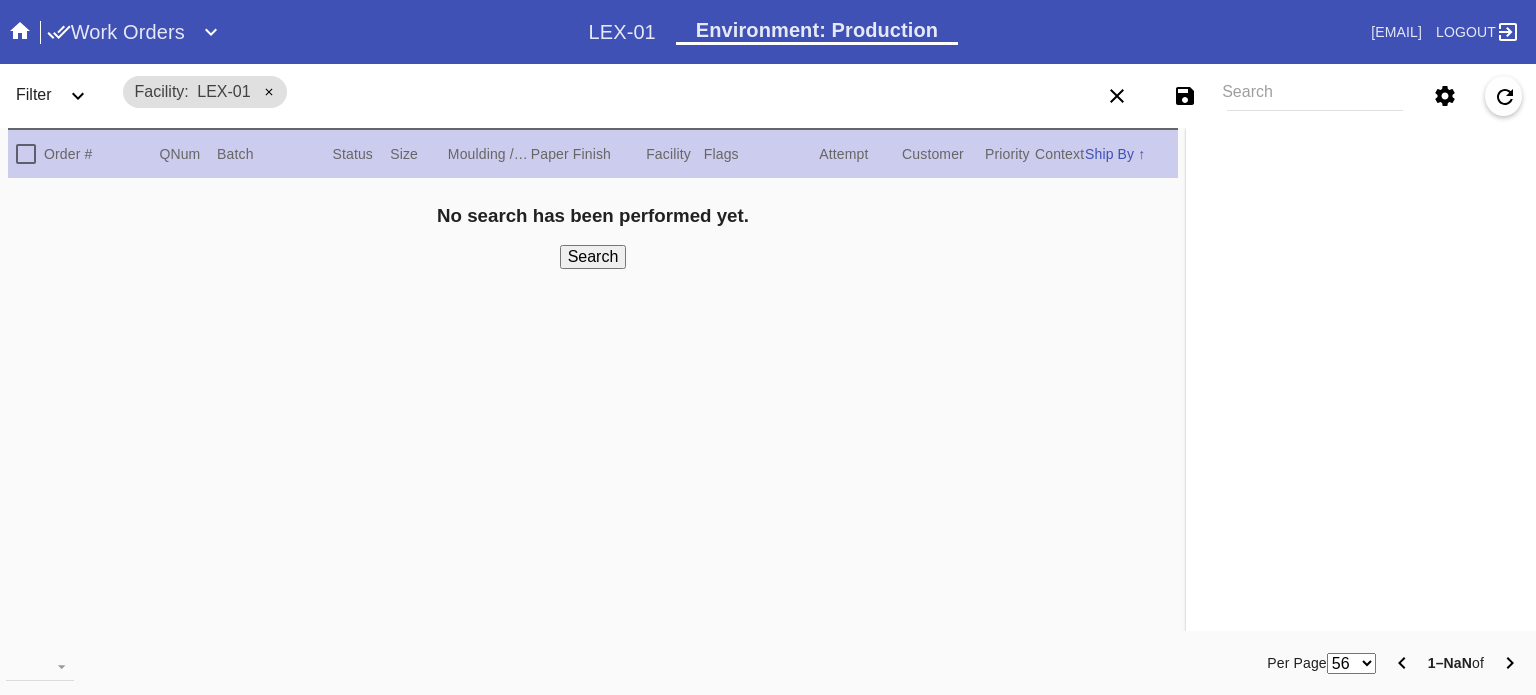 scroll, scrollTop: 0, scrollLeft: 0, axis: both 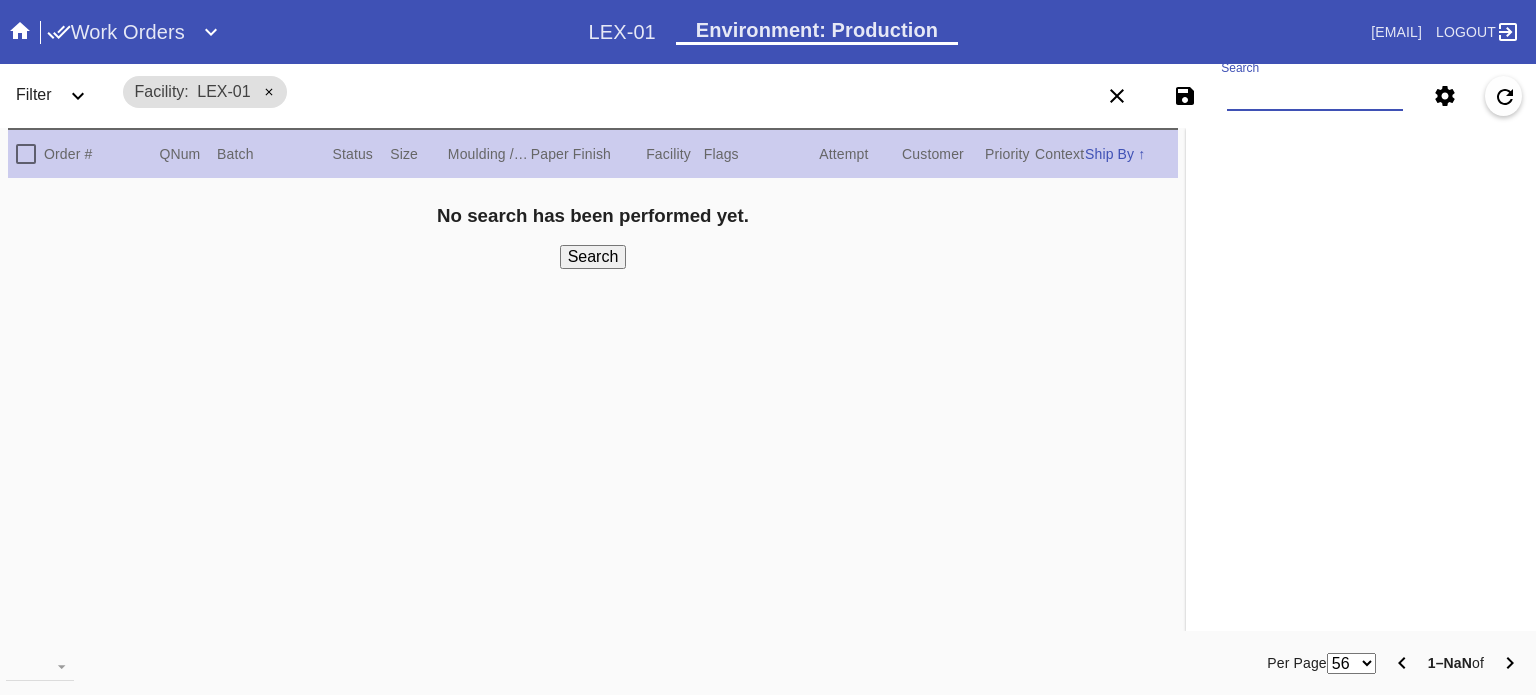 drag, startPoint x: 1240, startPoint y: 89, endPoint x: 911, endPoint y: 71, distance: 329.49203 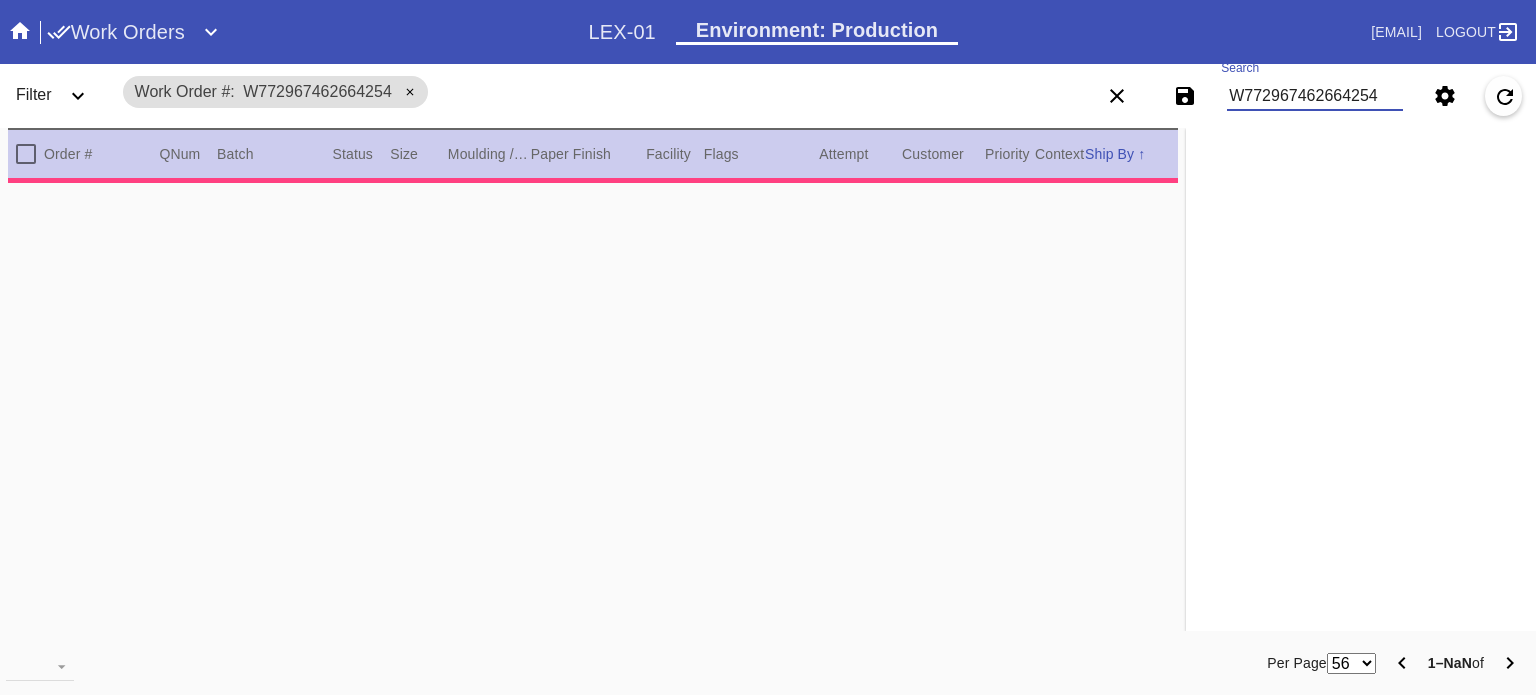 type on "W772967462664254" 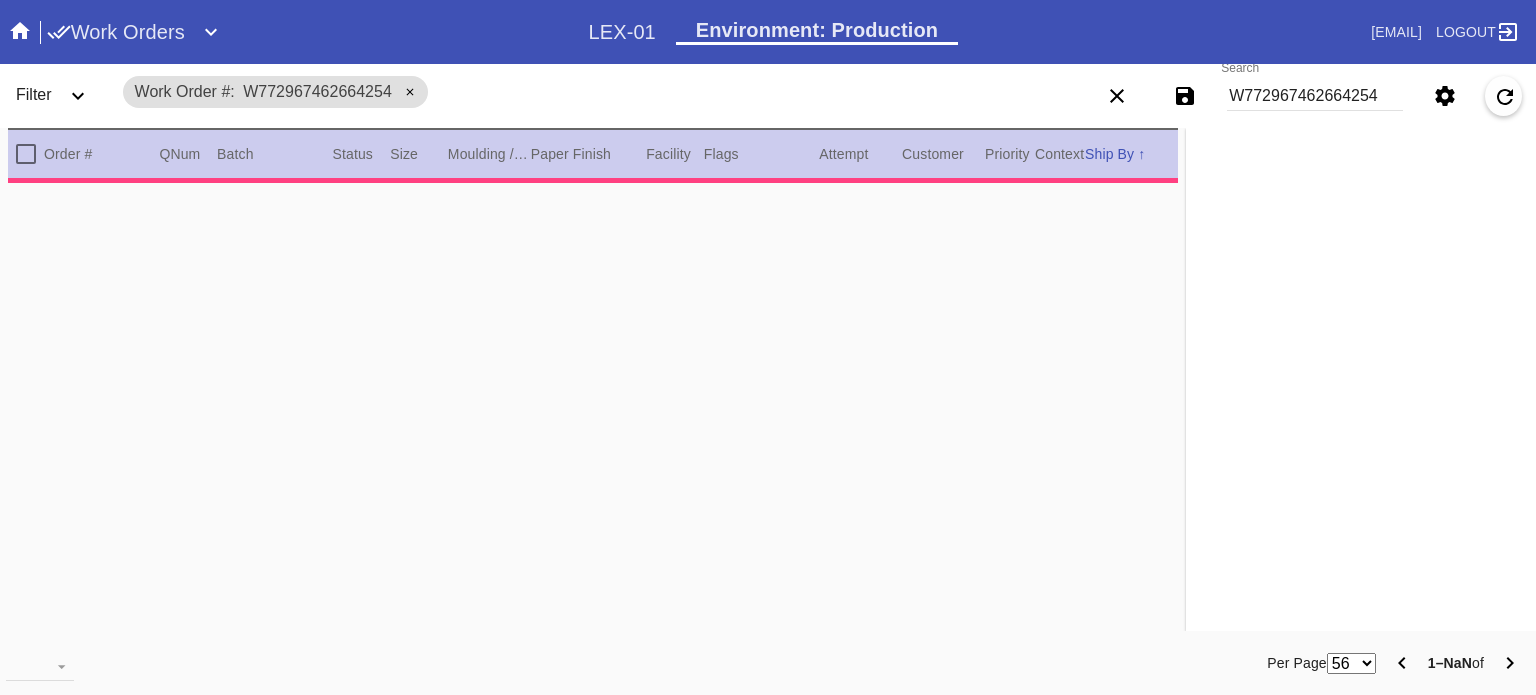 type on "Show as much of signature as possible. AB" 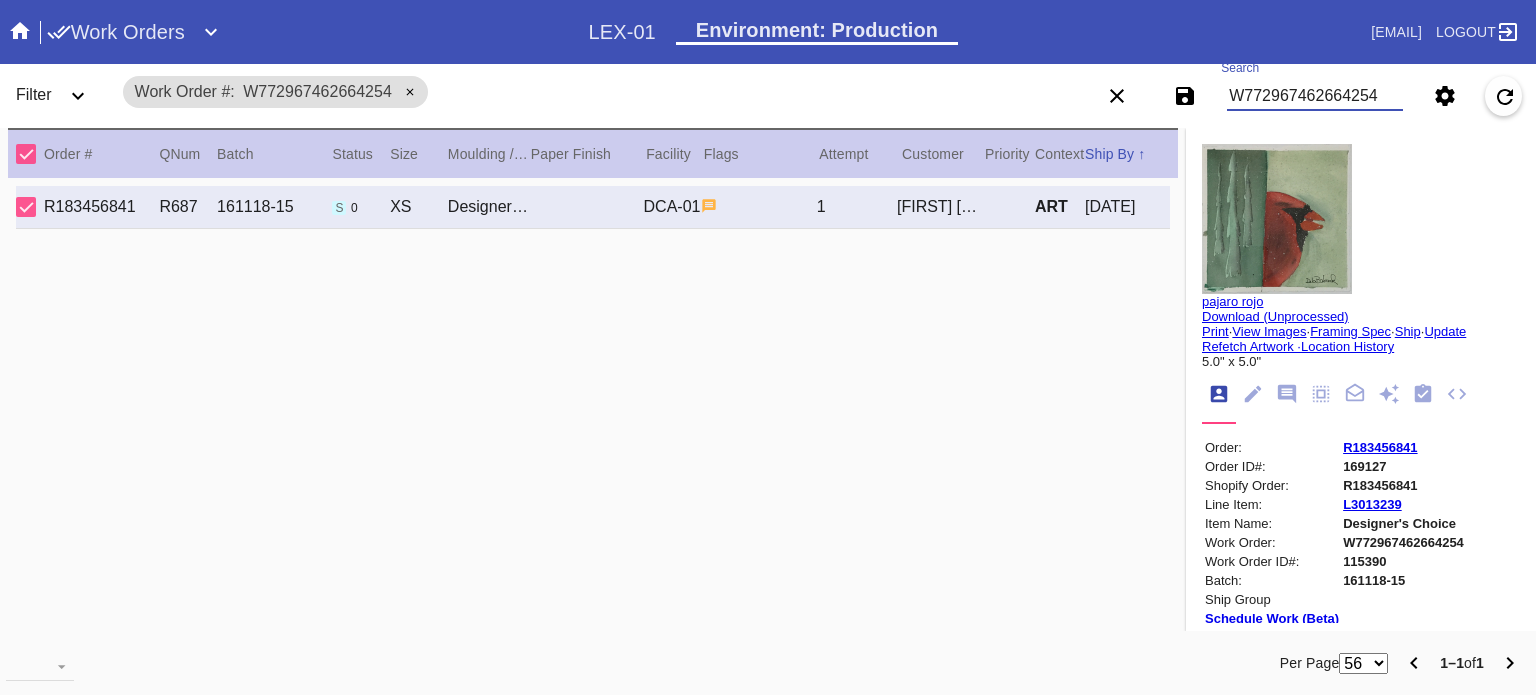click on "Print" at bounding box center (1215, 331) 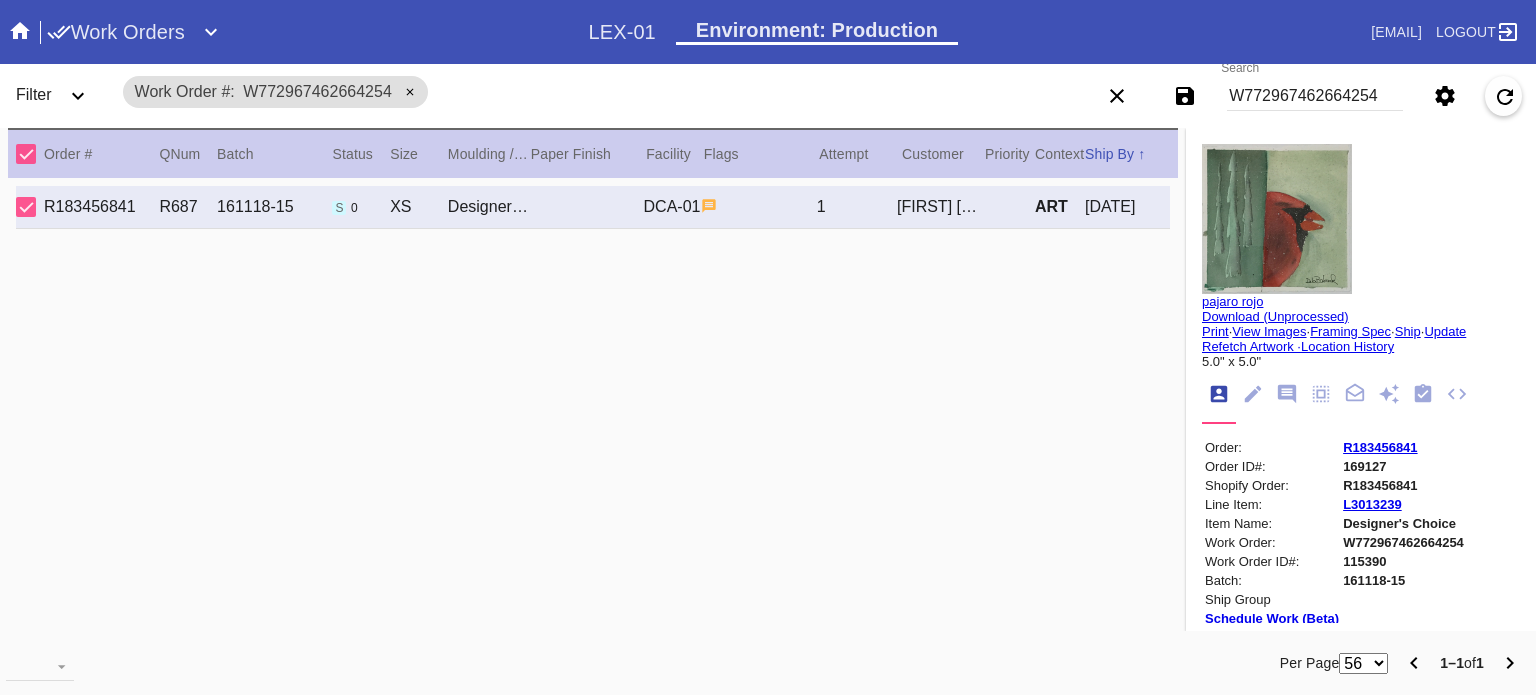 click on "W772967462664254" at bounding box center [1315, 96] 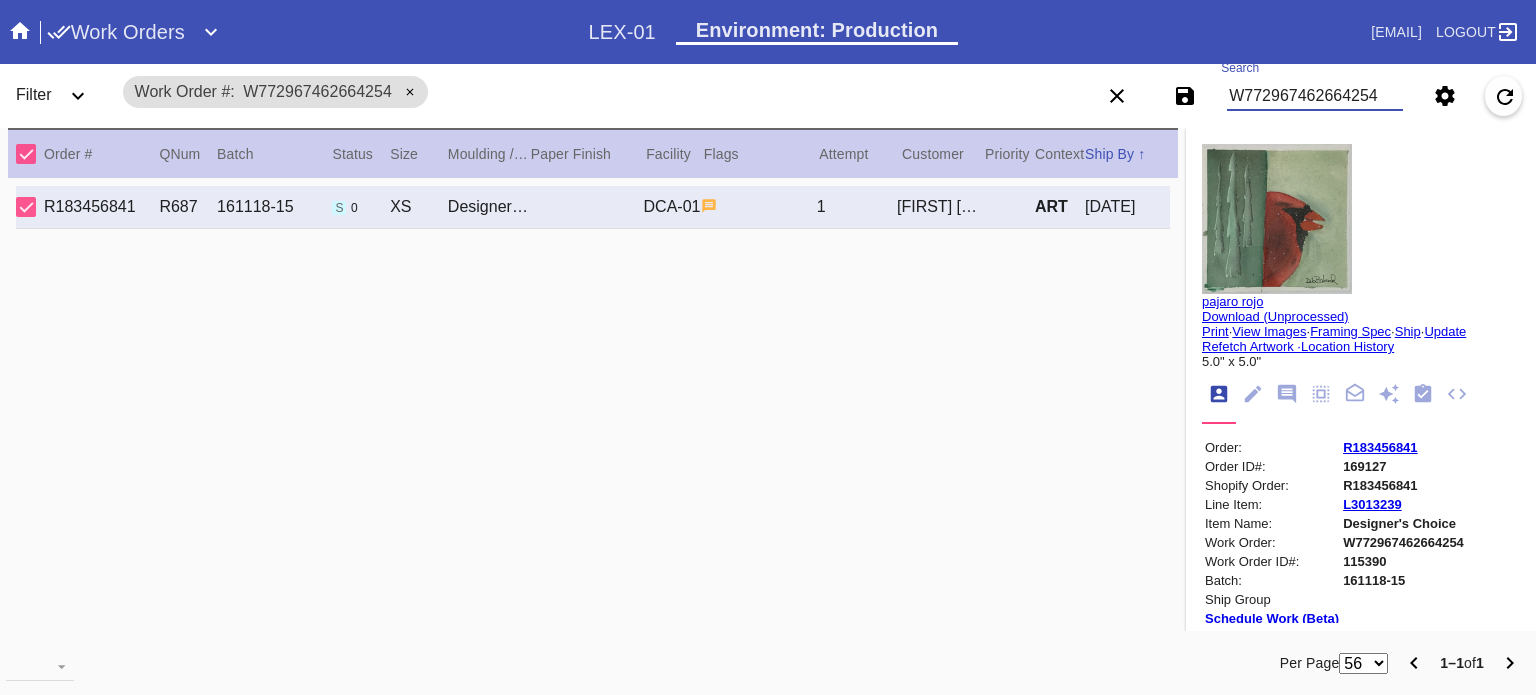click on "W772967462664254" at bounding box center (1315, 96) 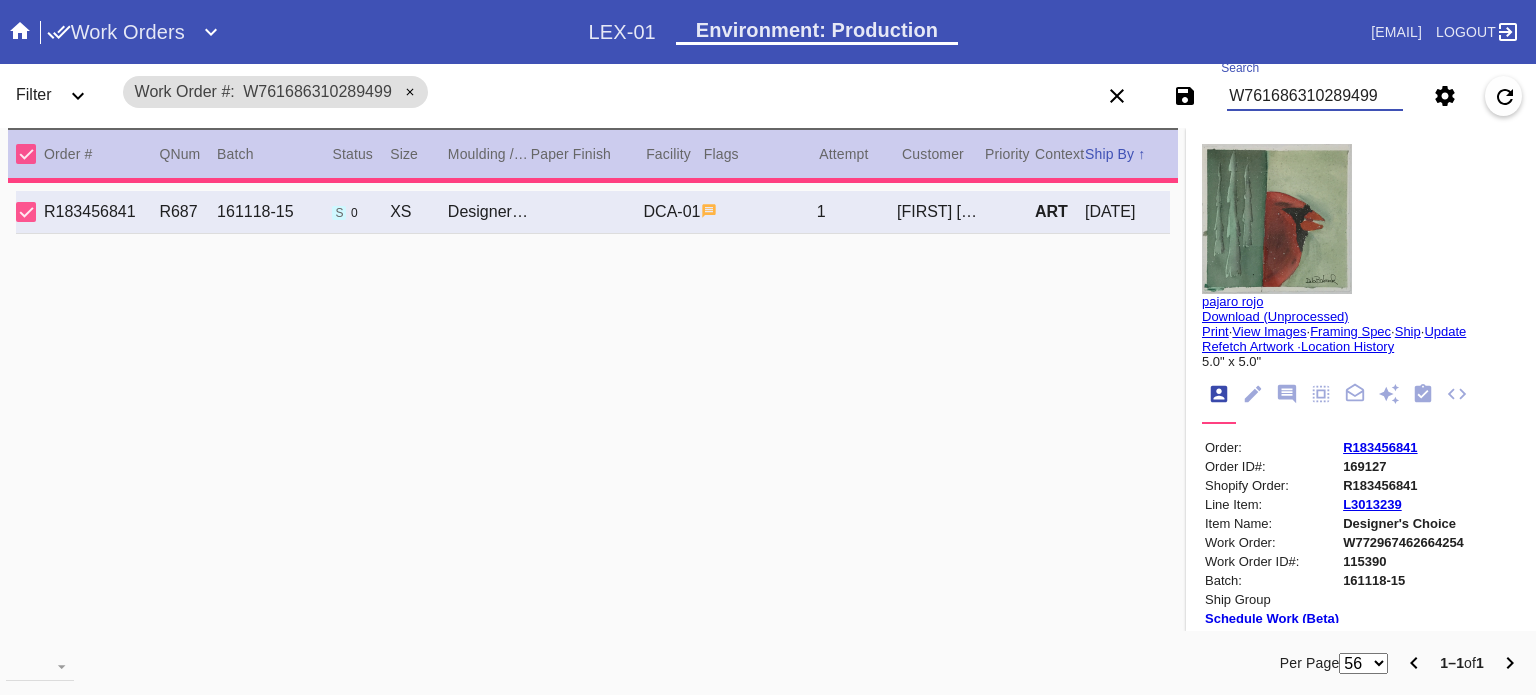 type on "W761686310289499" 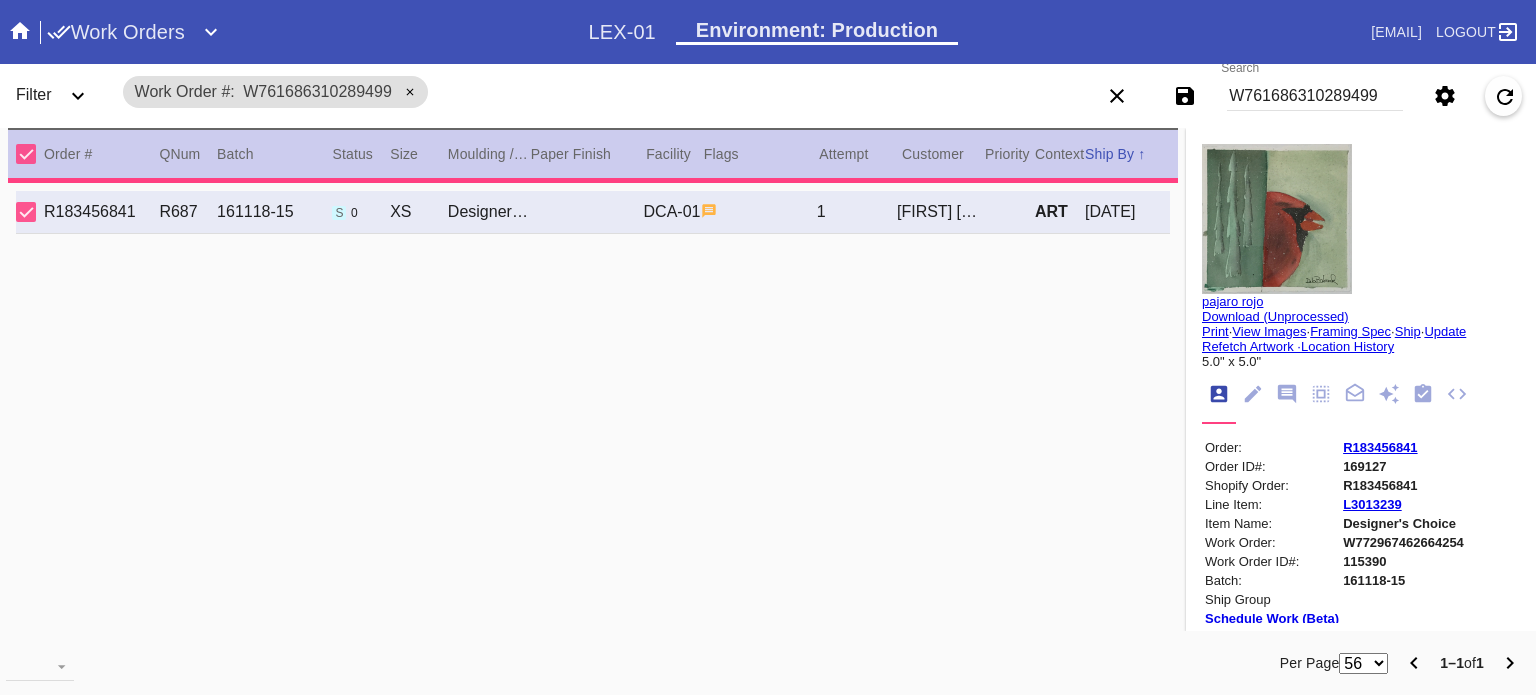 type on "PRO NOTE: FFS matches, please put back into production. BC [DATE]" 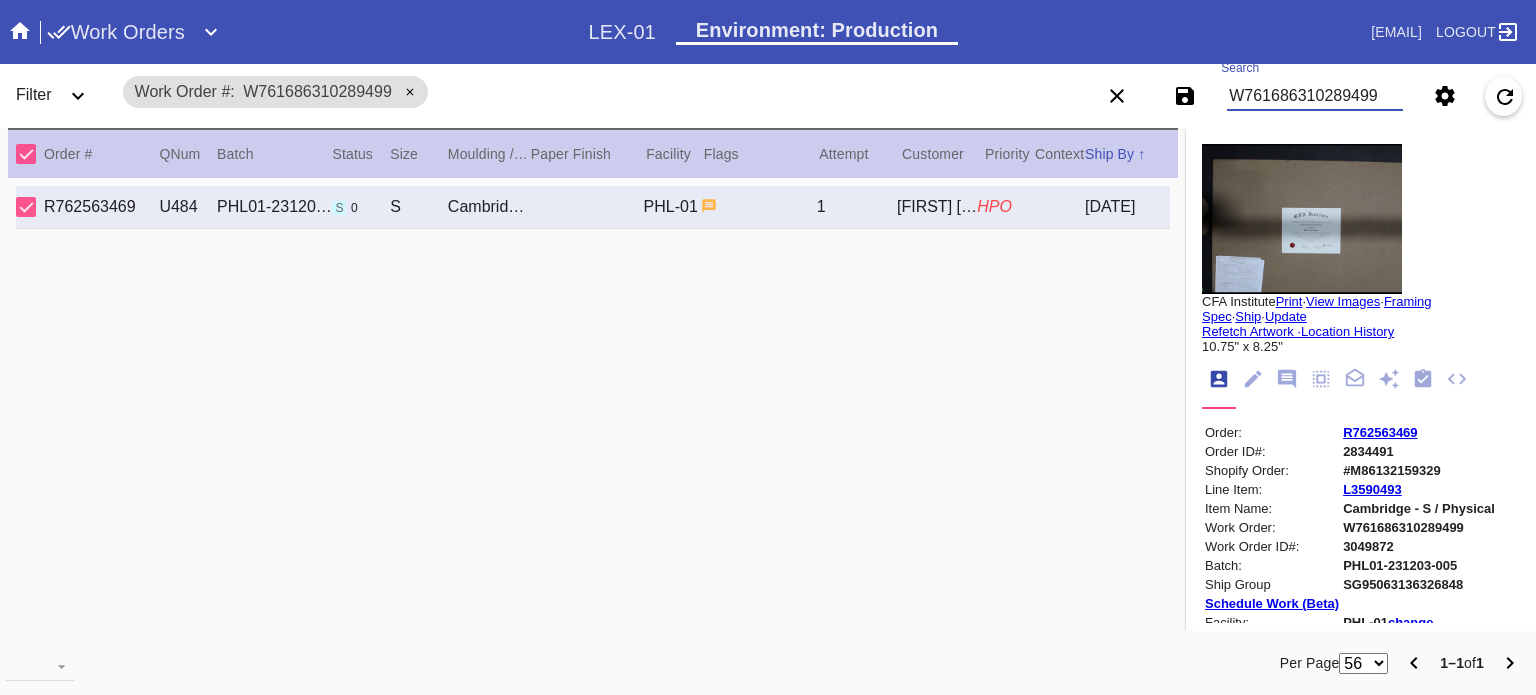 click on "Print" at bounding box center [1289, 301] 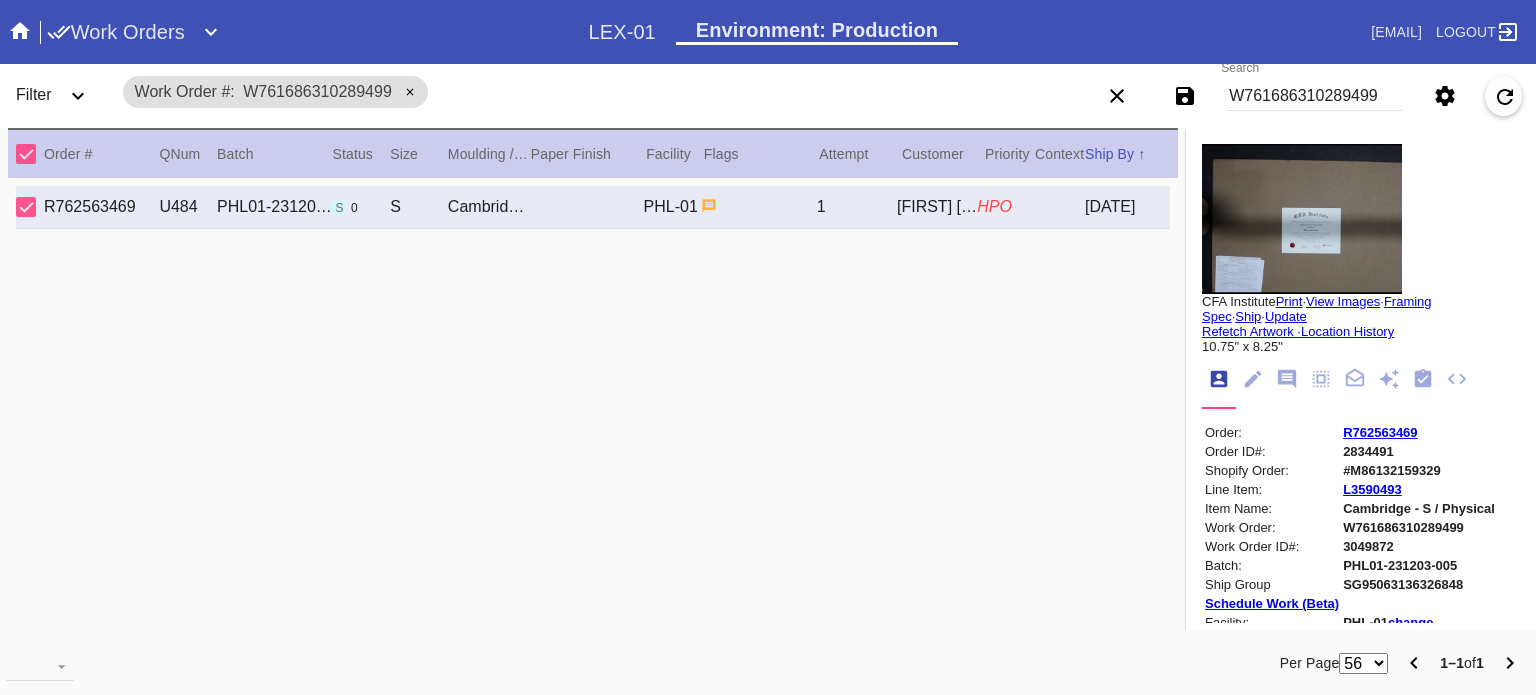 click on "W761686310289499" at bounding box center [1315, 96] 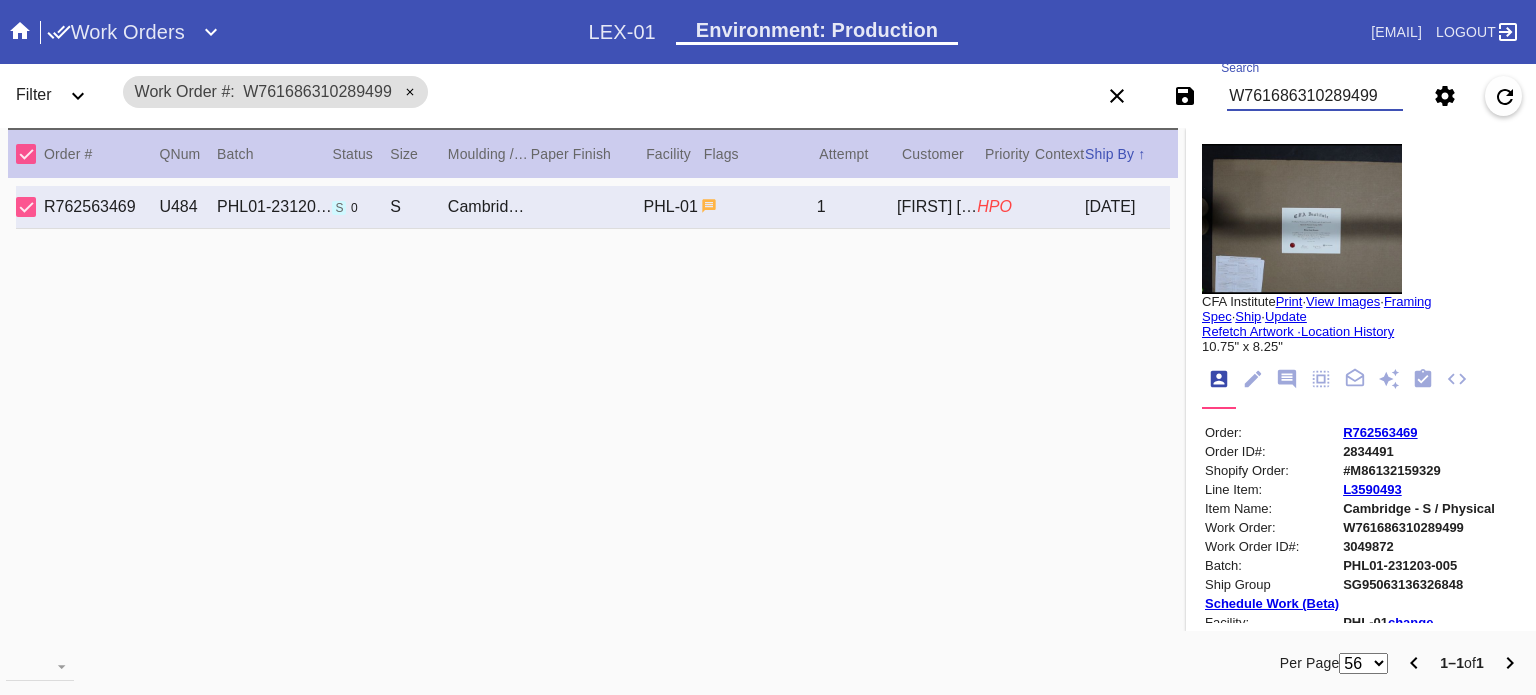 paste on "346061848220361" 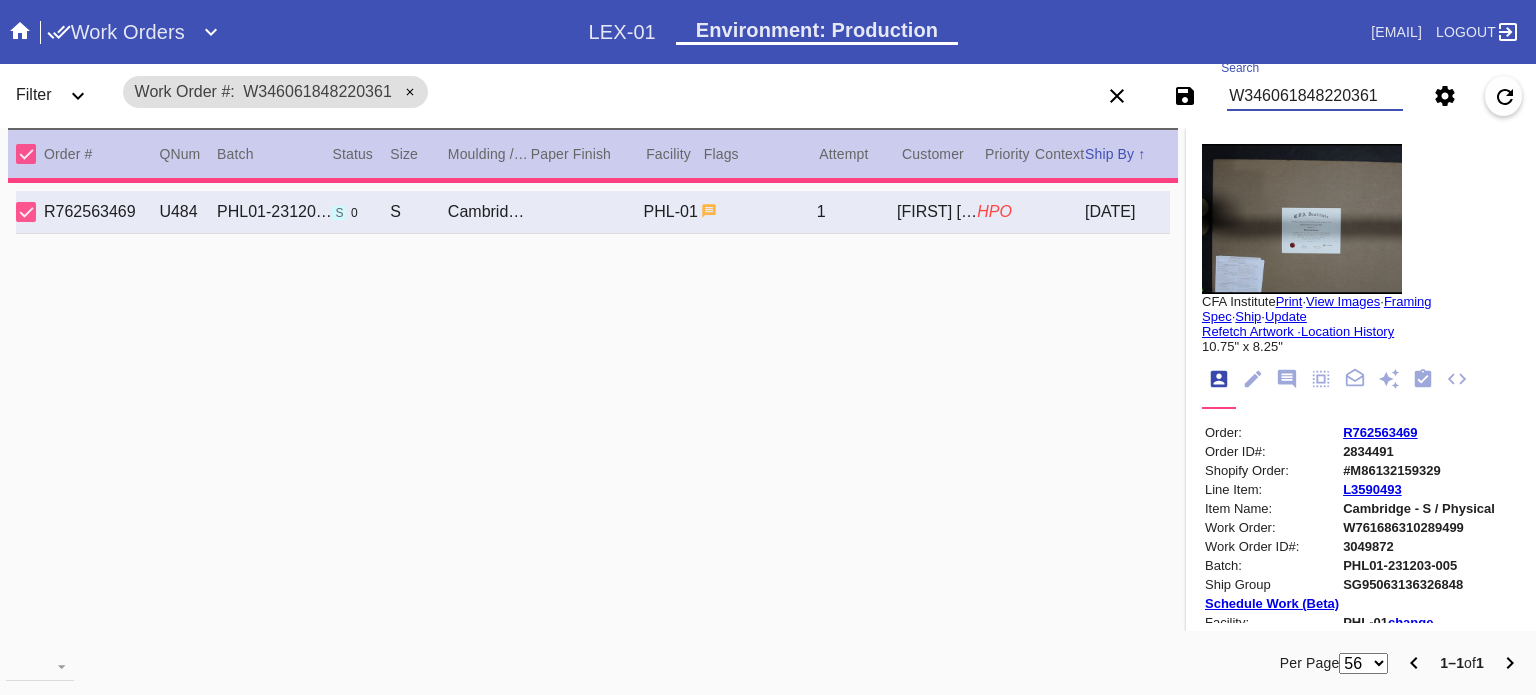 type on "***" 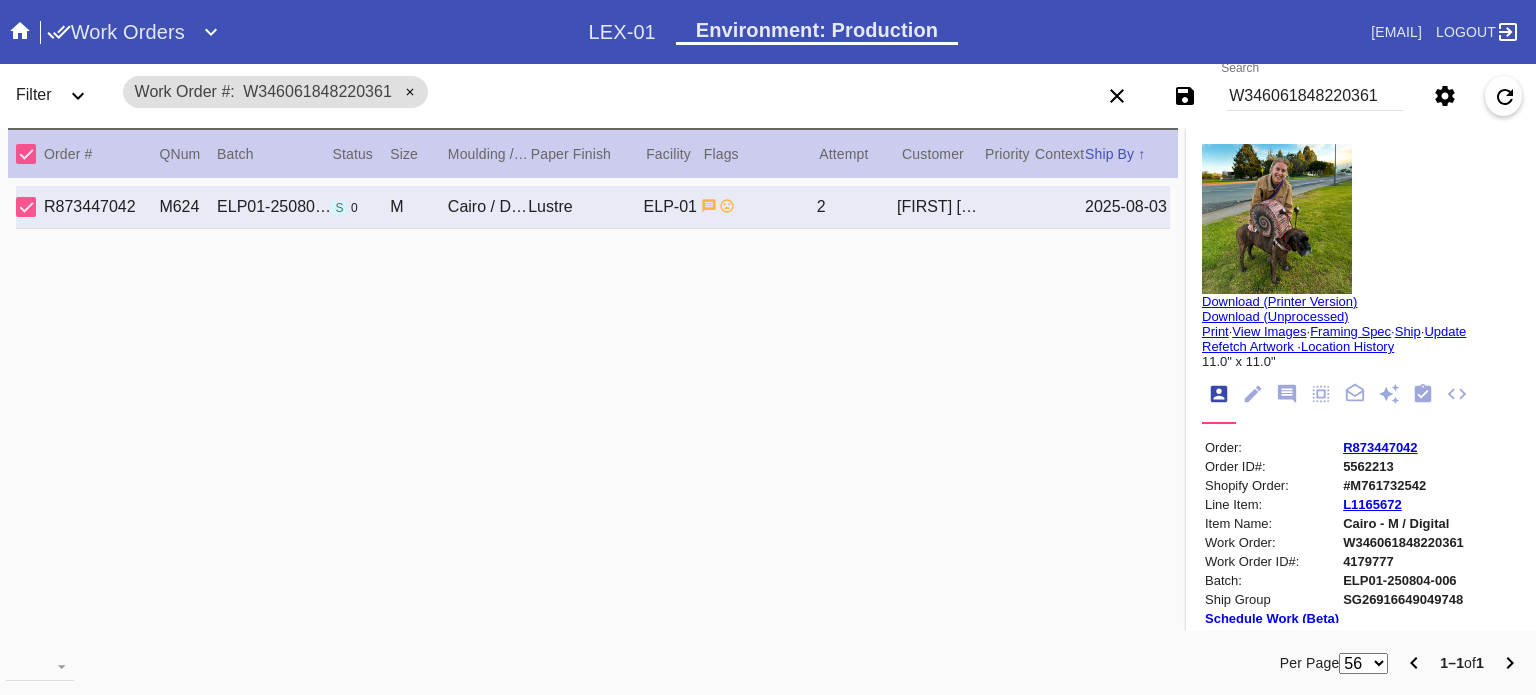 click on "Print" at bounding box center (1215, 331) 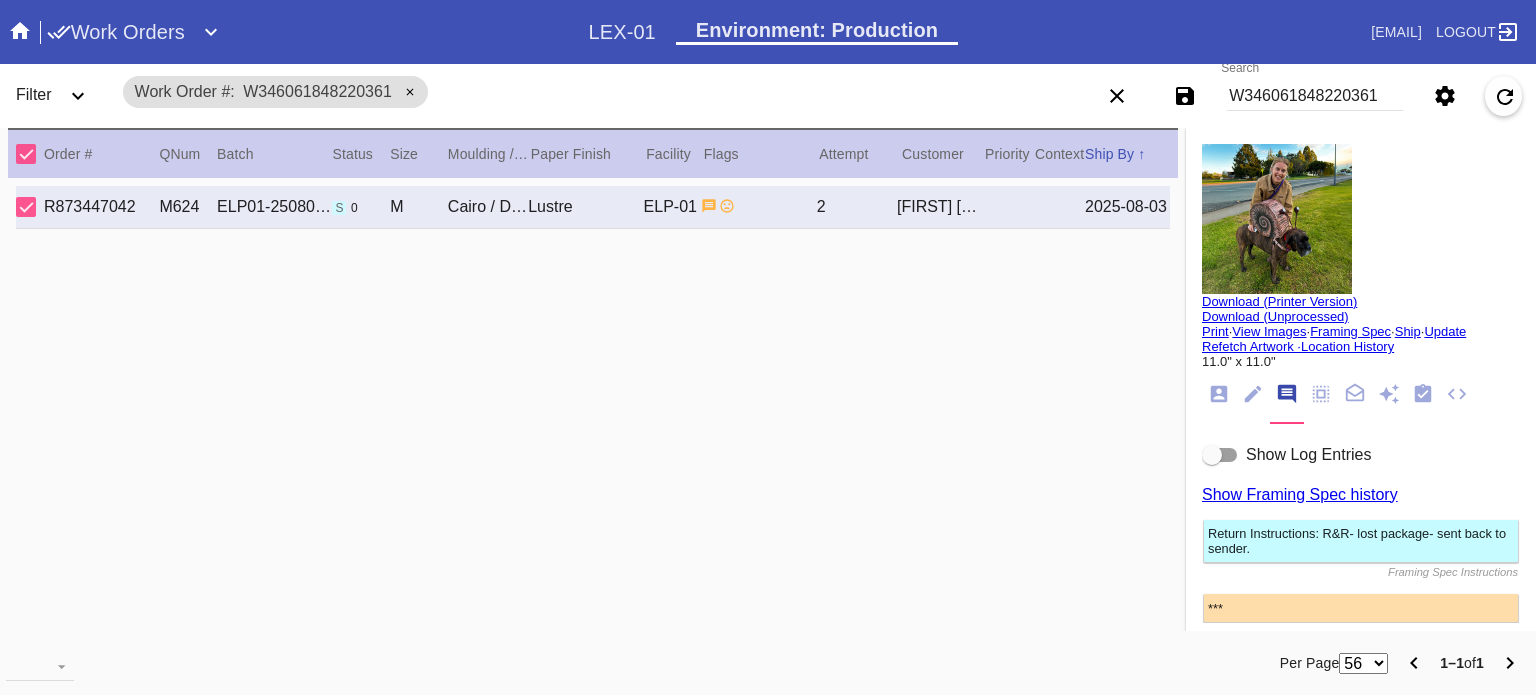scroll, scrollTop: 123, scrollLeft: 0, axis: vertical 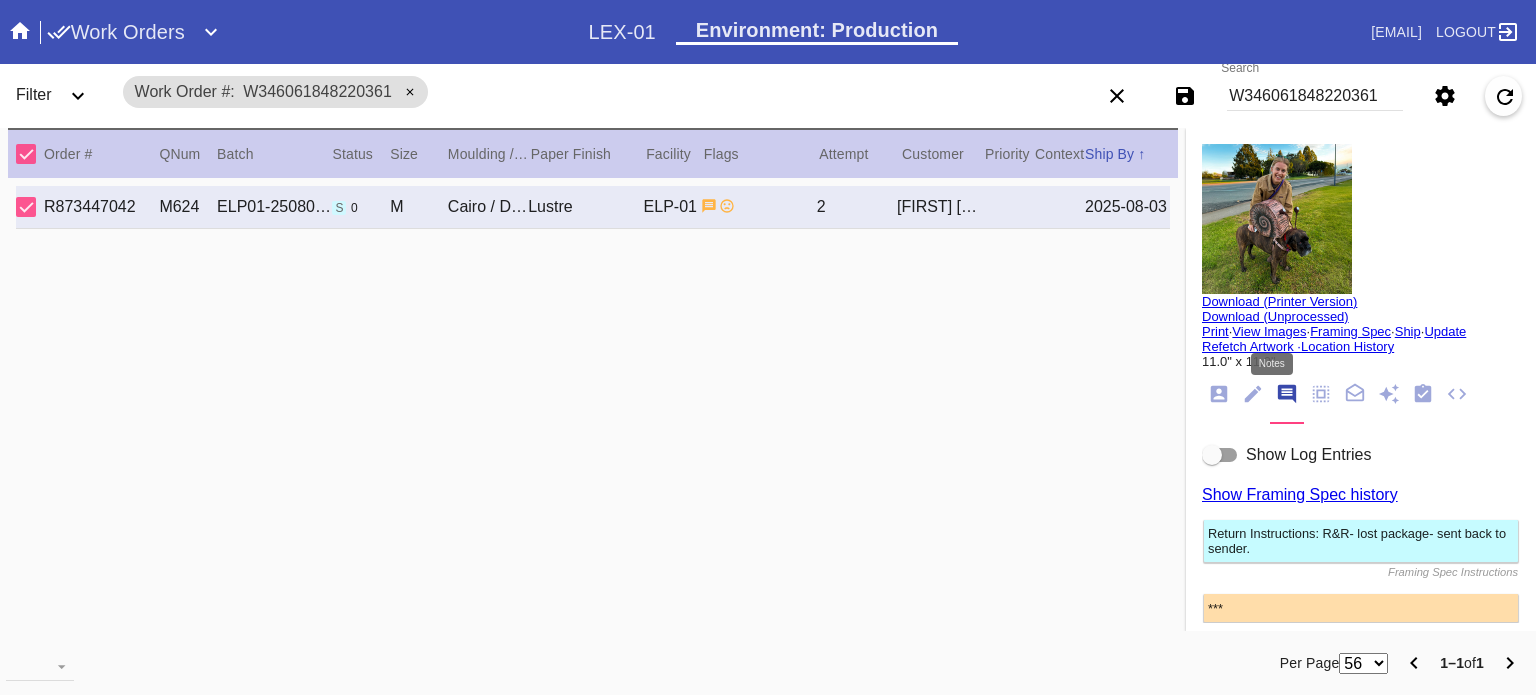 click 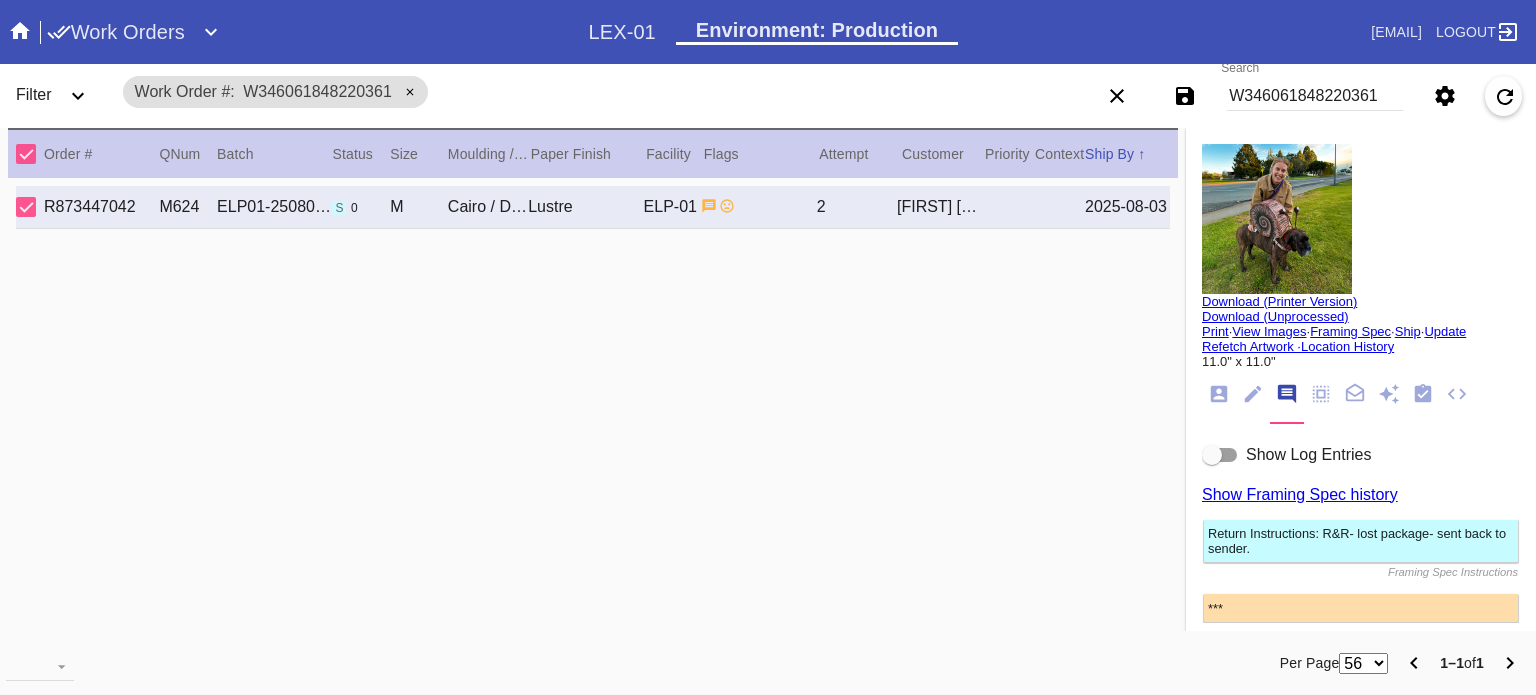 click at bounding box center (1220, 455) 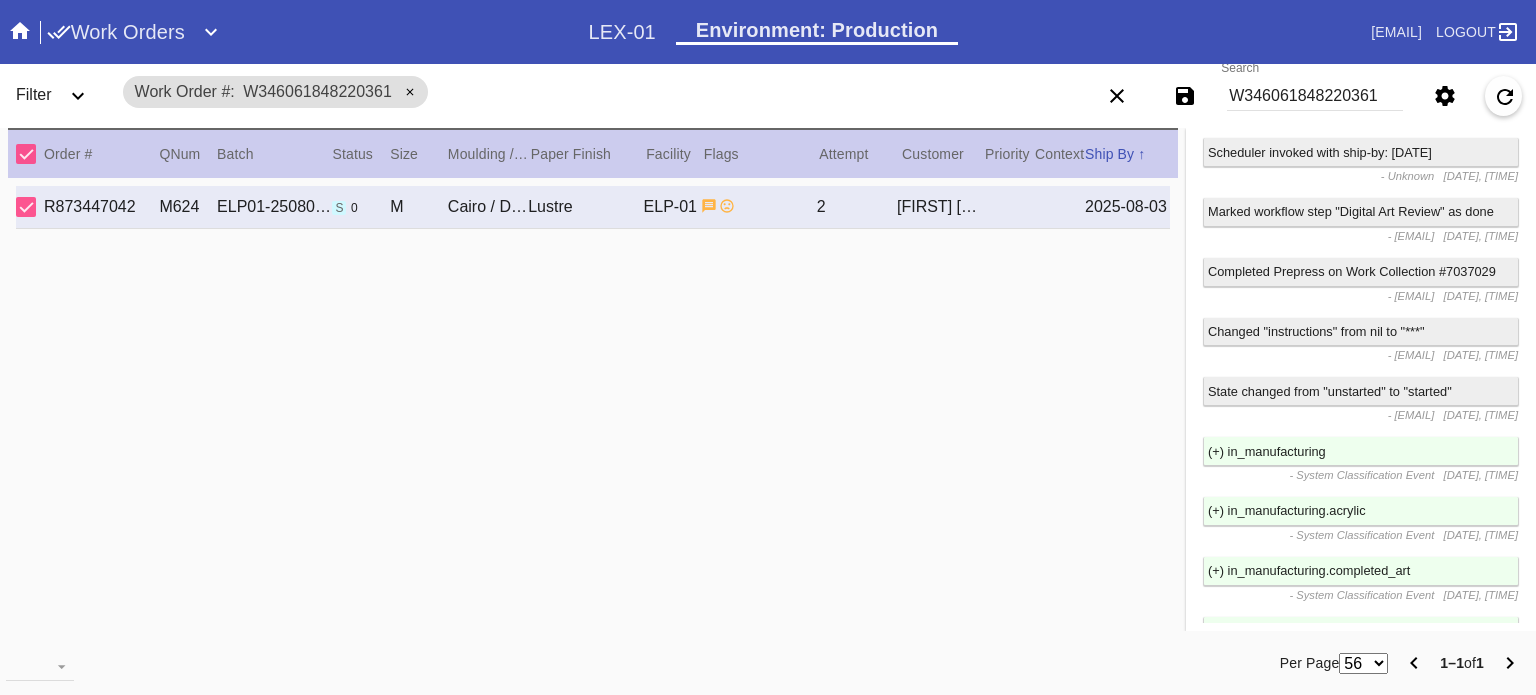 scroll, scrollTop: 229, scrollLeft: 0, axis: vertical 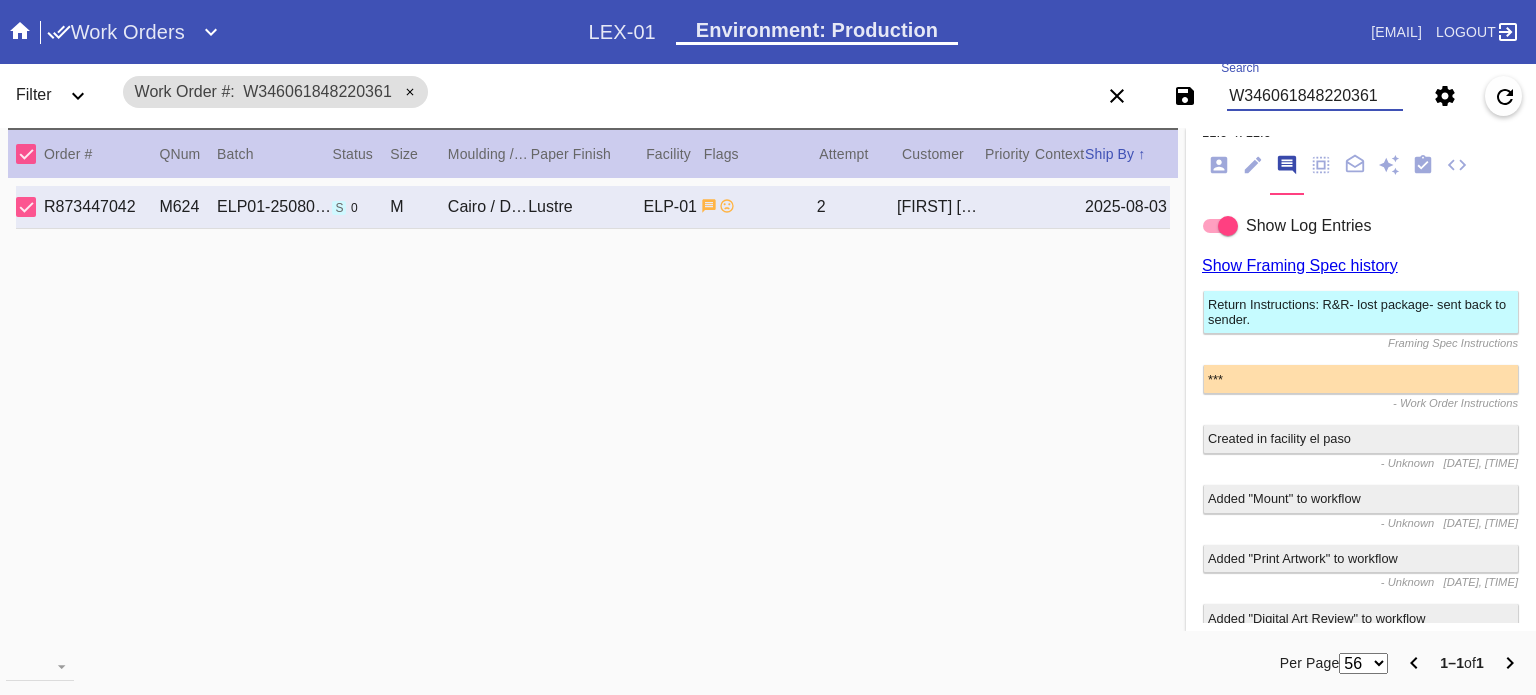 click on "W346061848220361" at bounding box center [1315, 96] 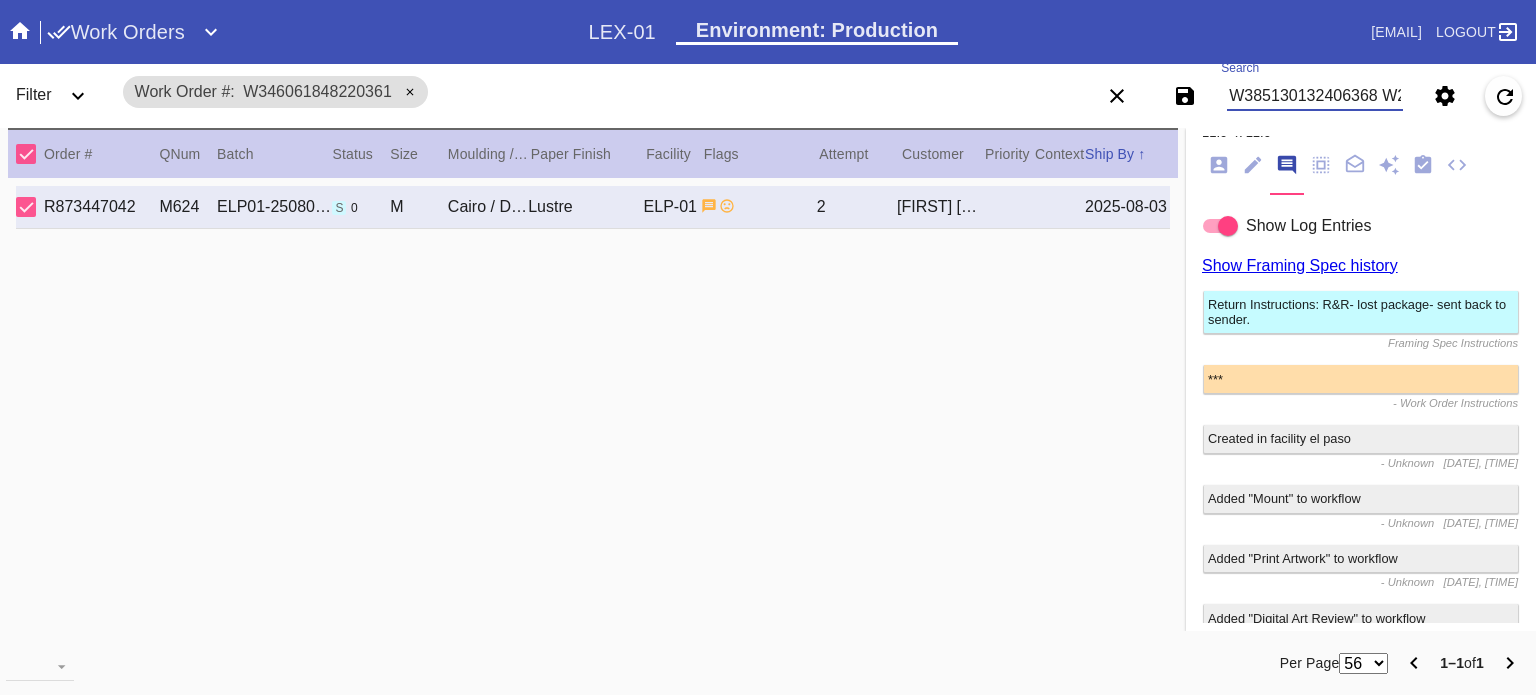 scroll, scrollTop: 0, scrollLeft: 436, axis: horizontal 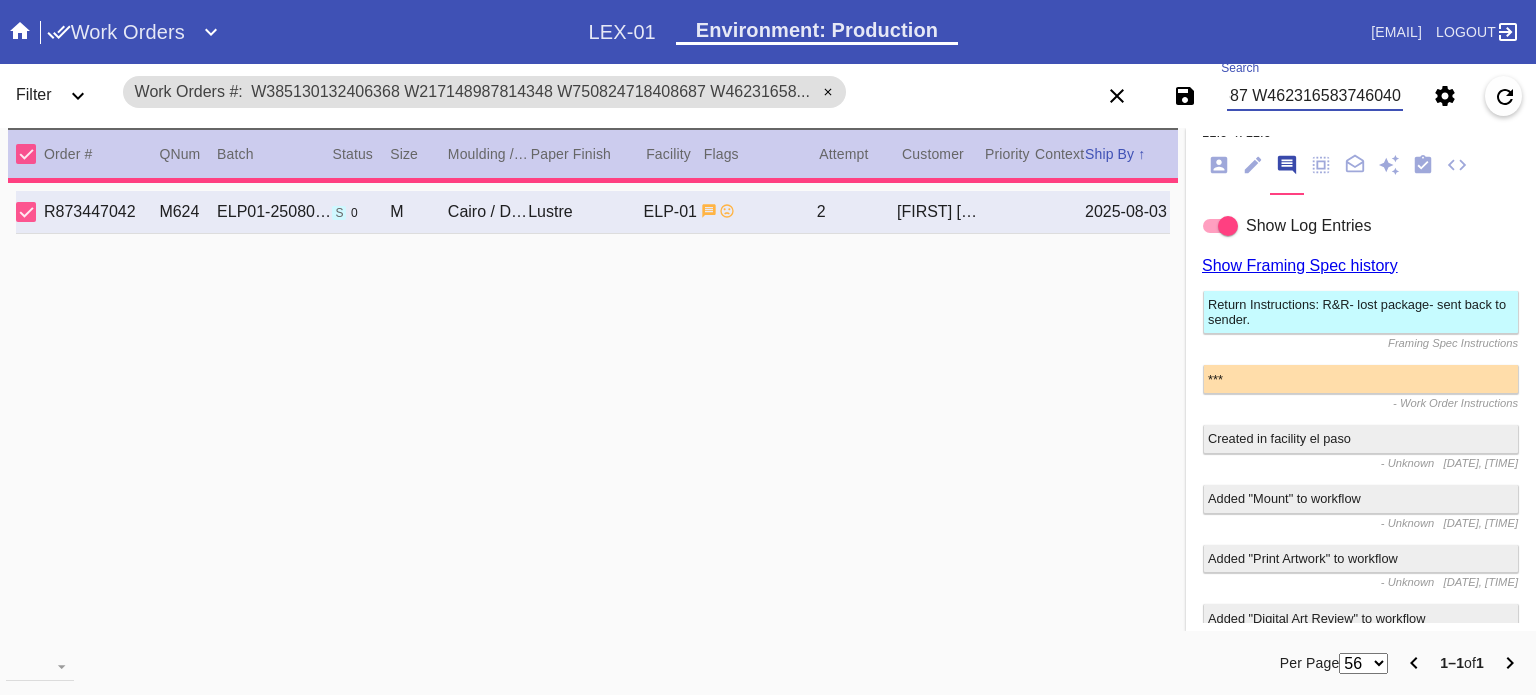 type 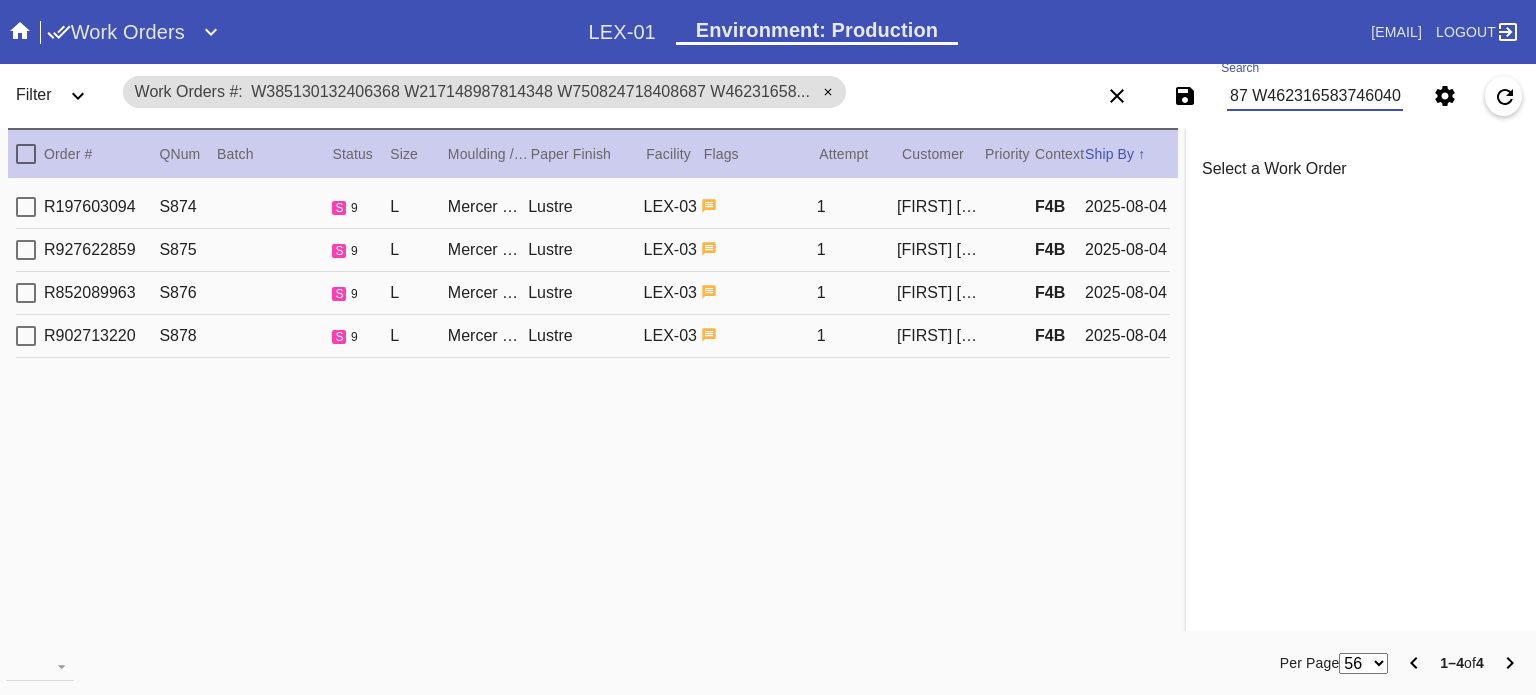 type on "W385130132406368 W217148987814348 W750824718408687 W462316583746040" 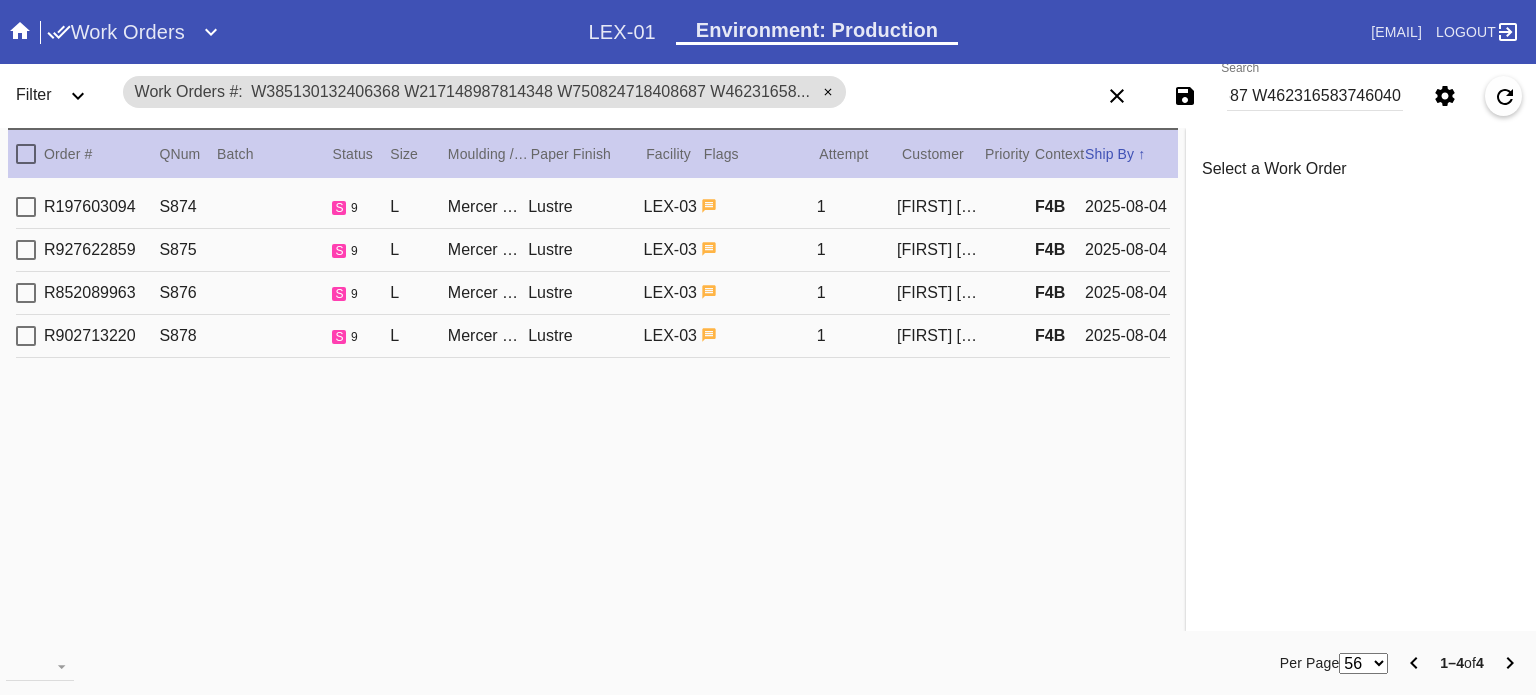 click at bounding box center (758, 206) 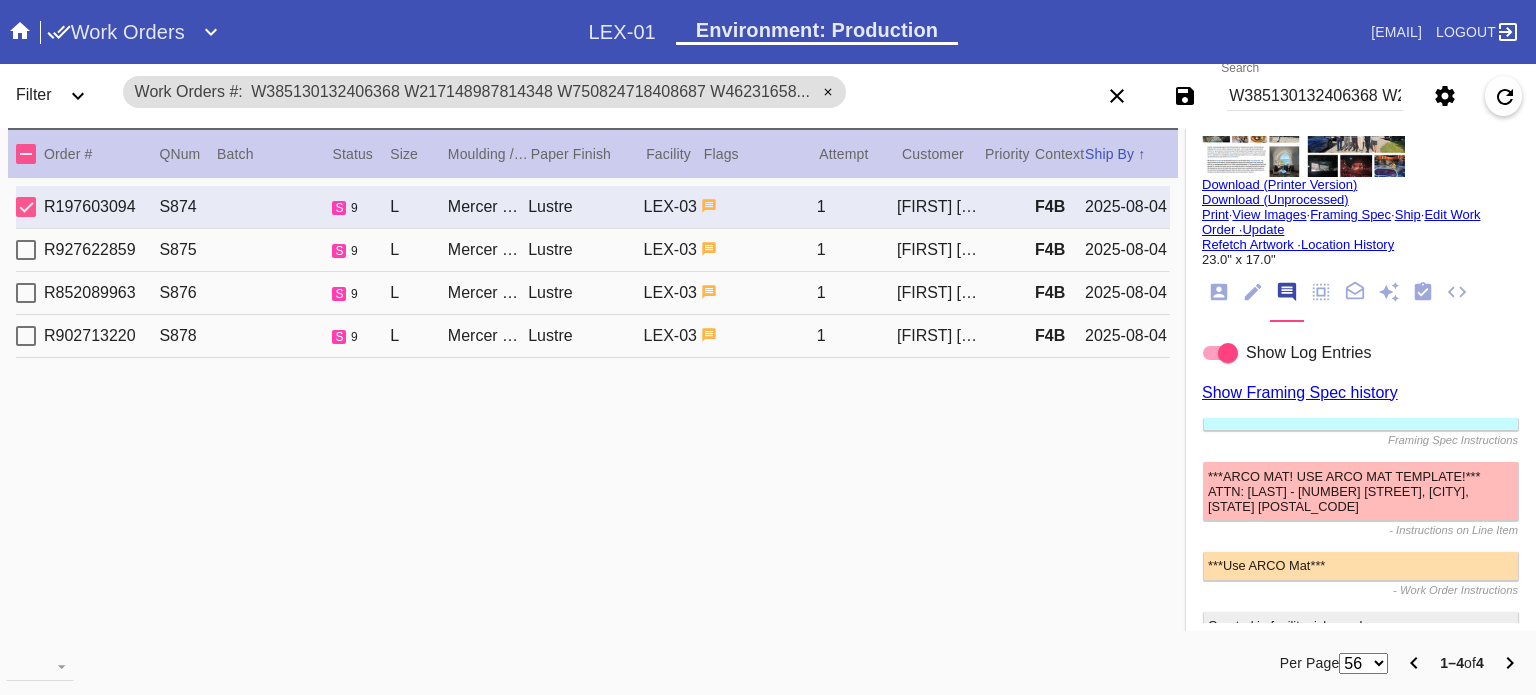 scroll, scrollTop: 0, scrollLeft: 0, axis: both 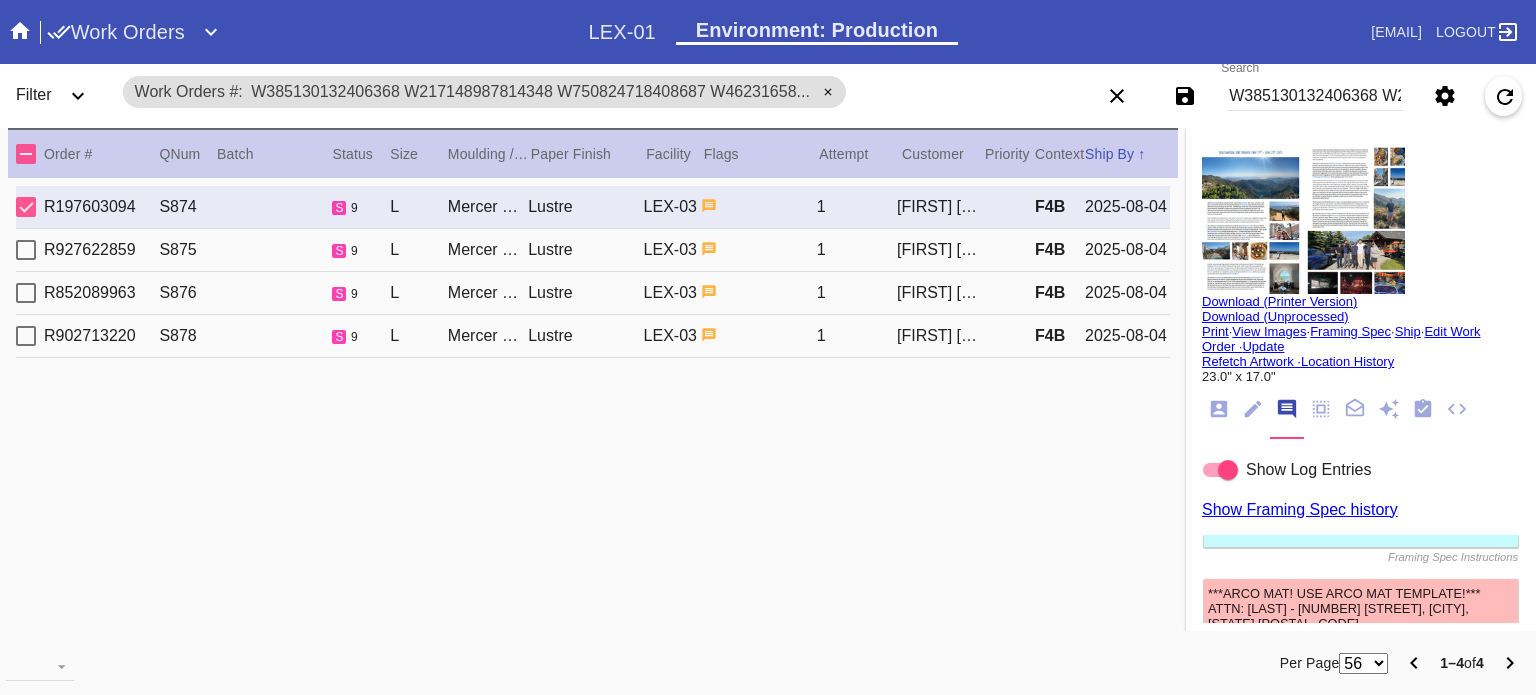 click on "Print" at bounding box center [1215, 331] 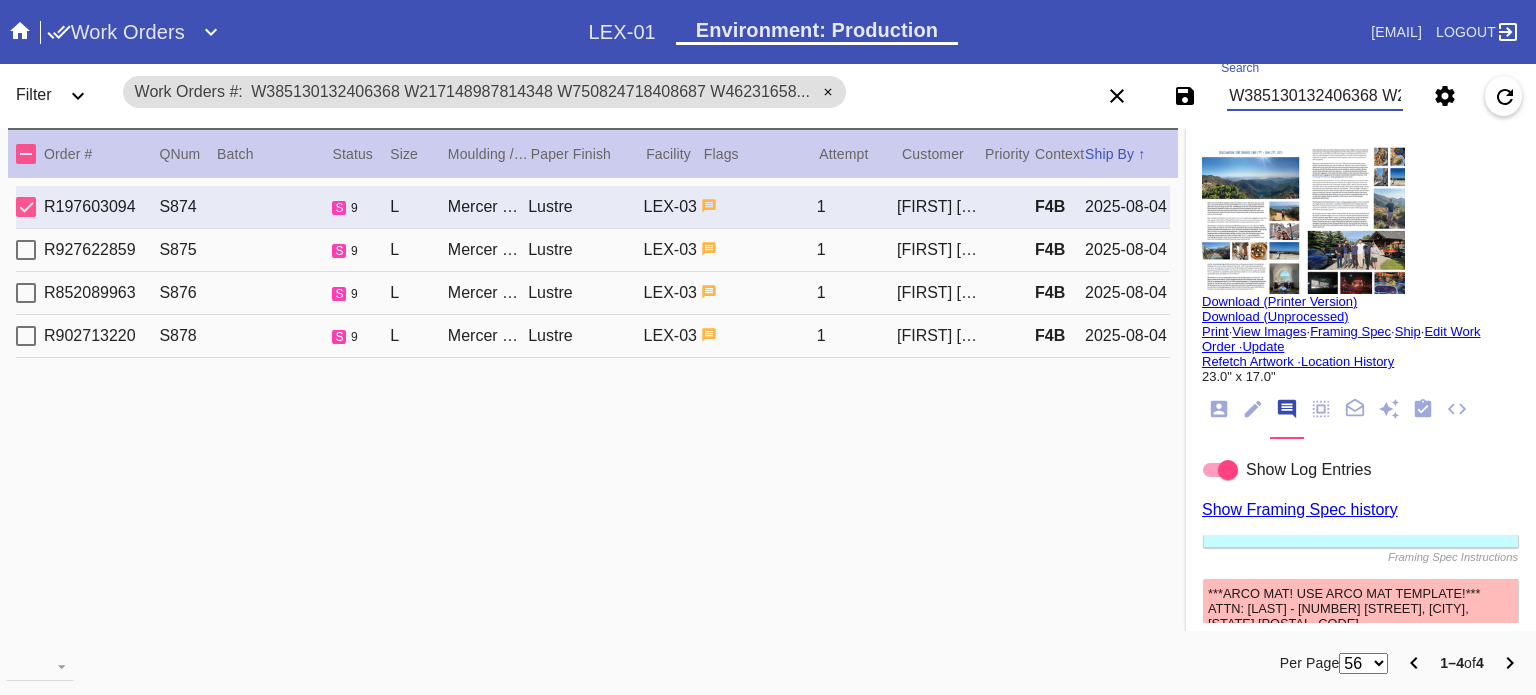 click on "W385130132406368 W217148987814348 W750824718408687 W462316583746040" at bounding box center (1315, 96) 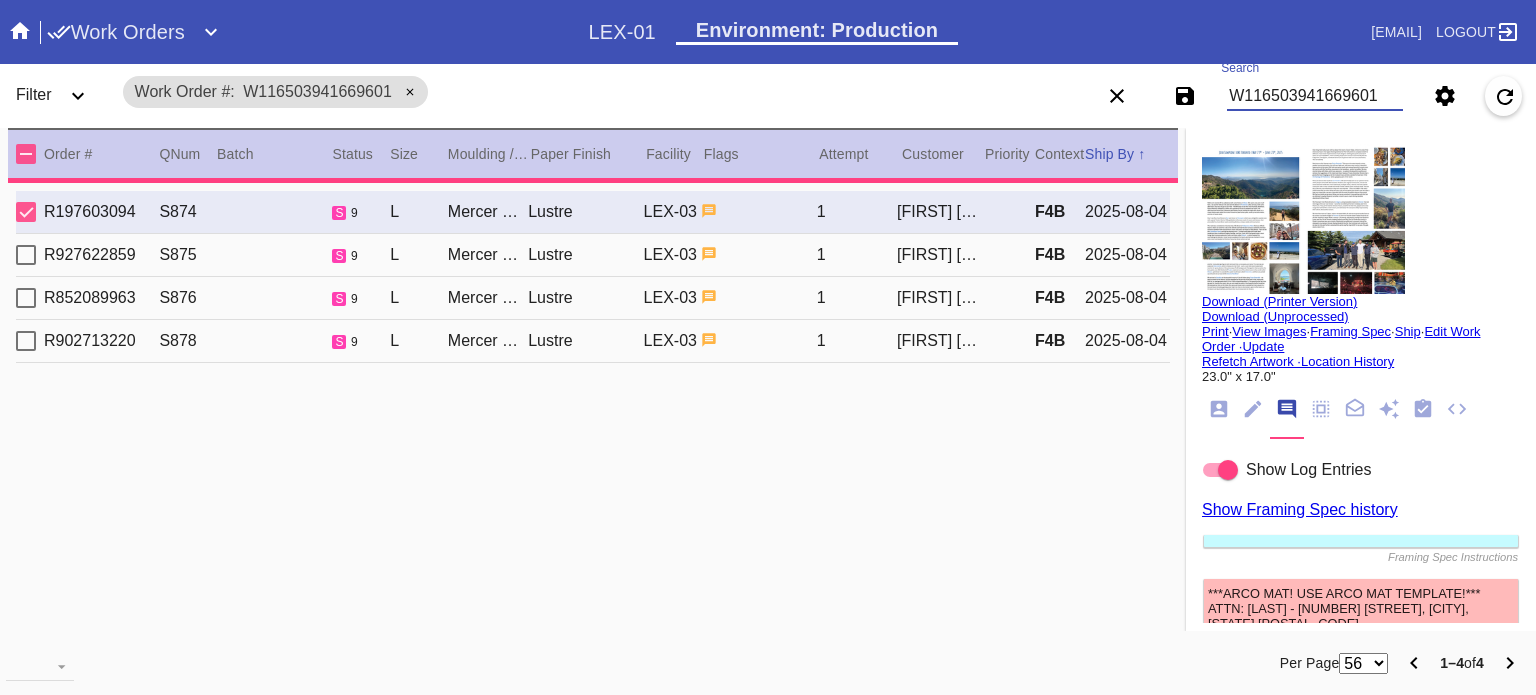 type on "CUSTOM MAT CAN BE FOUND AT: O:\Zund\Willie\Custom Mats W/O#" 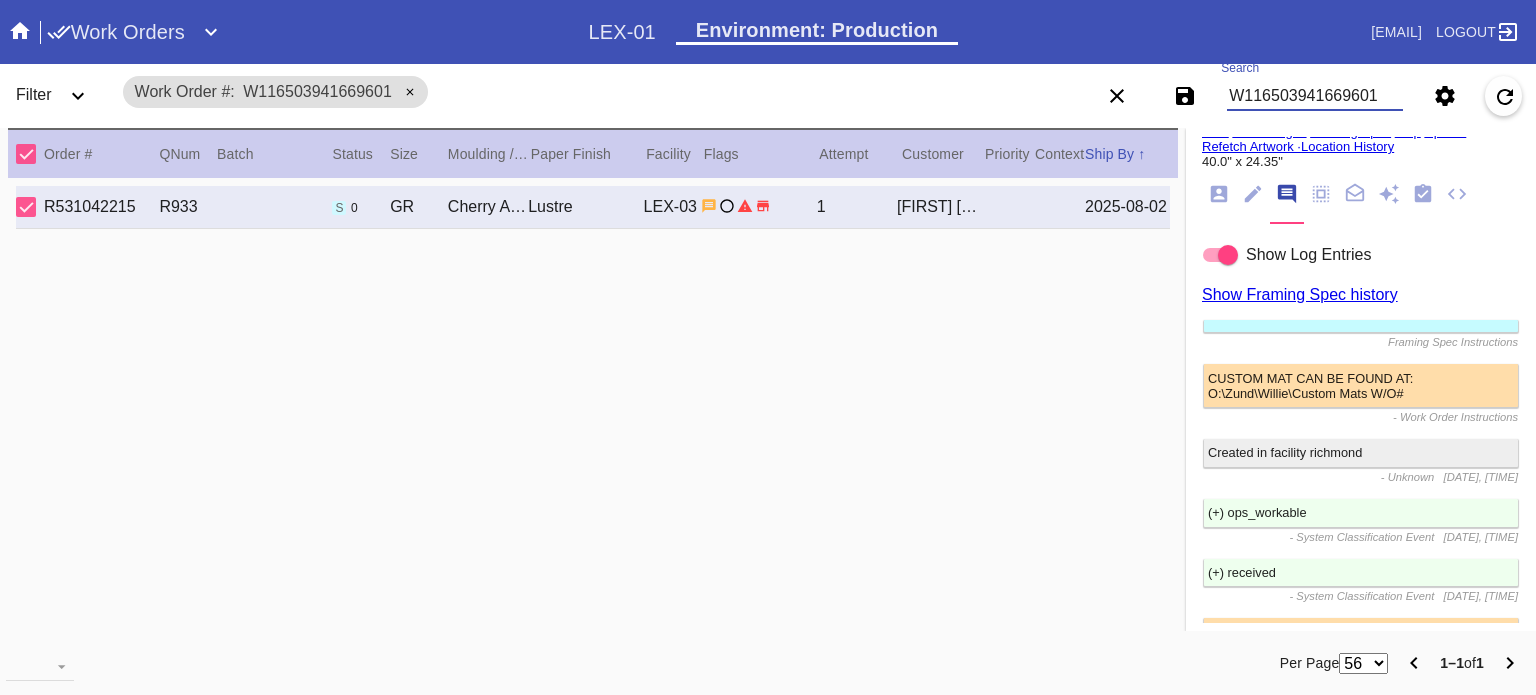 scroll, scrollTop: 0, scrollLeft: 0, axis: both 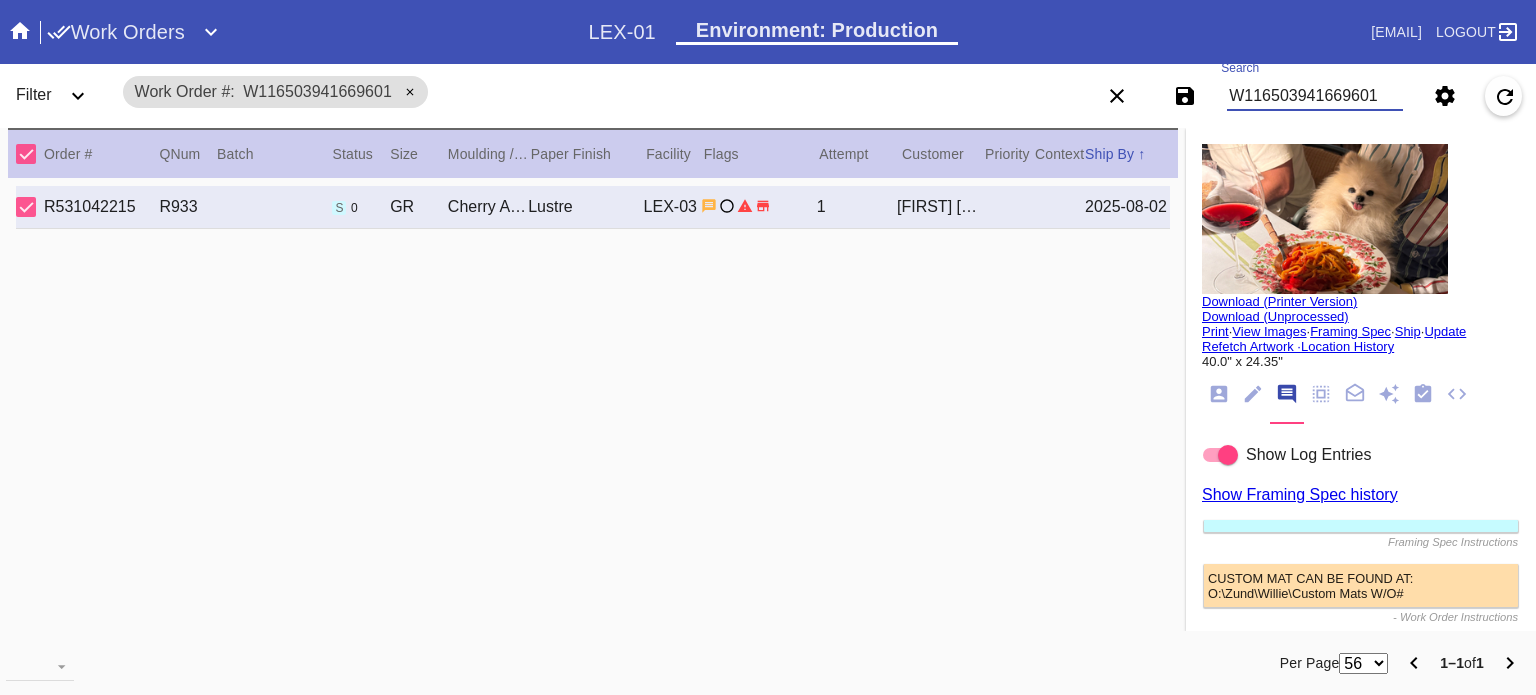 type on "W116503941669601" 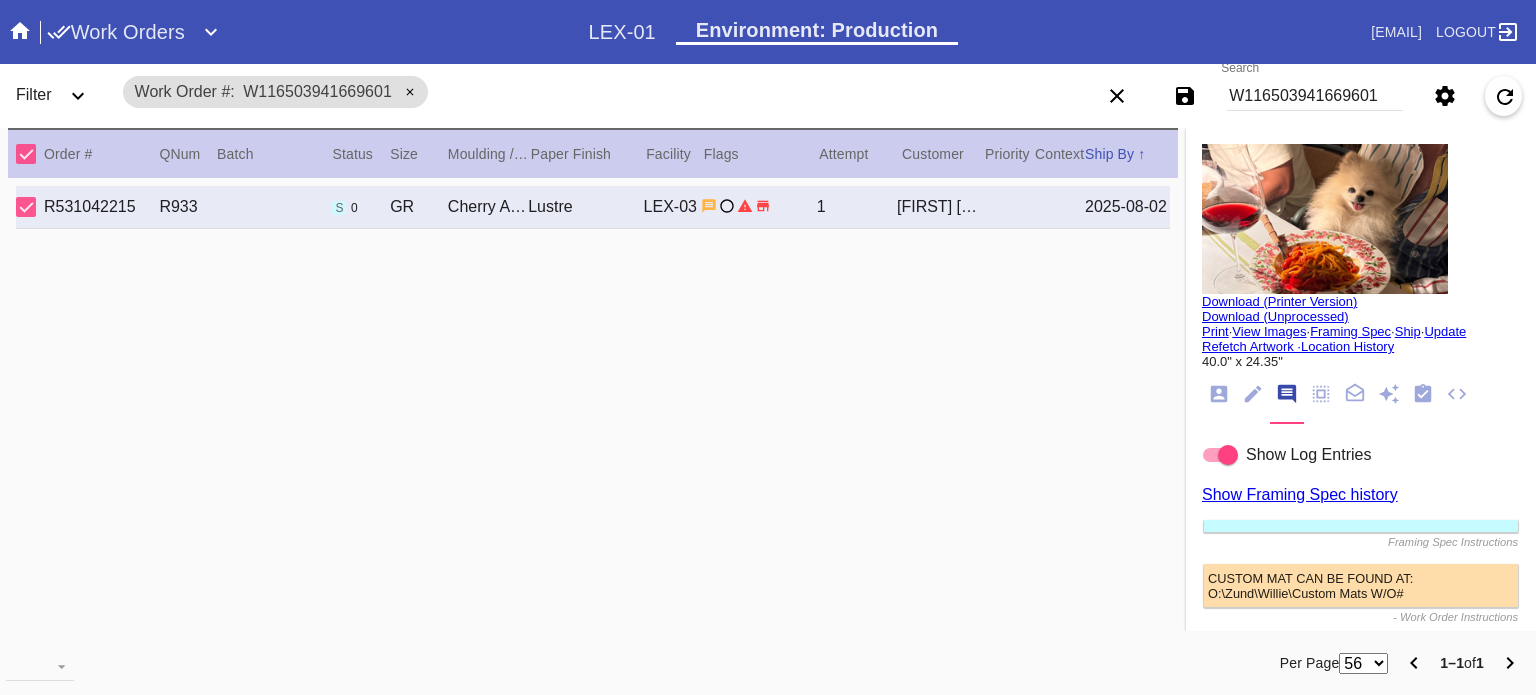 click on "Print" at bounding box center [1215, 331] 